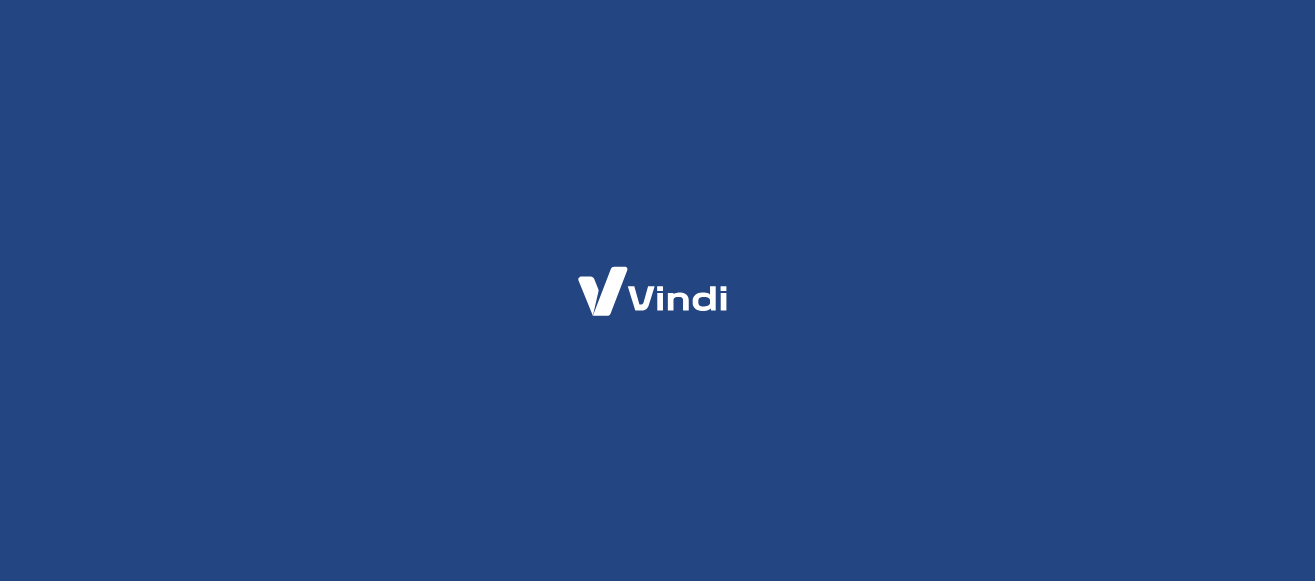 scroll, scrollTop: 0, scrollLeft: 0, axis: both 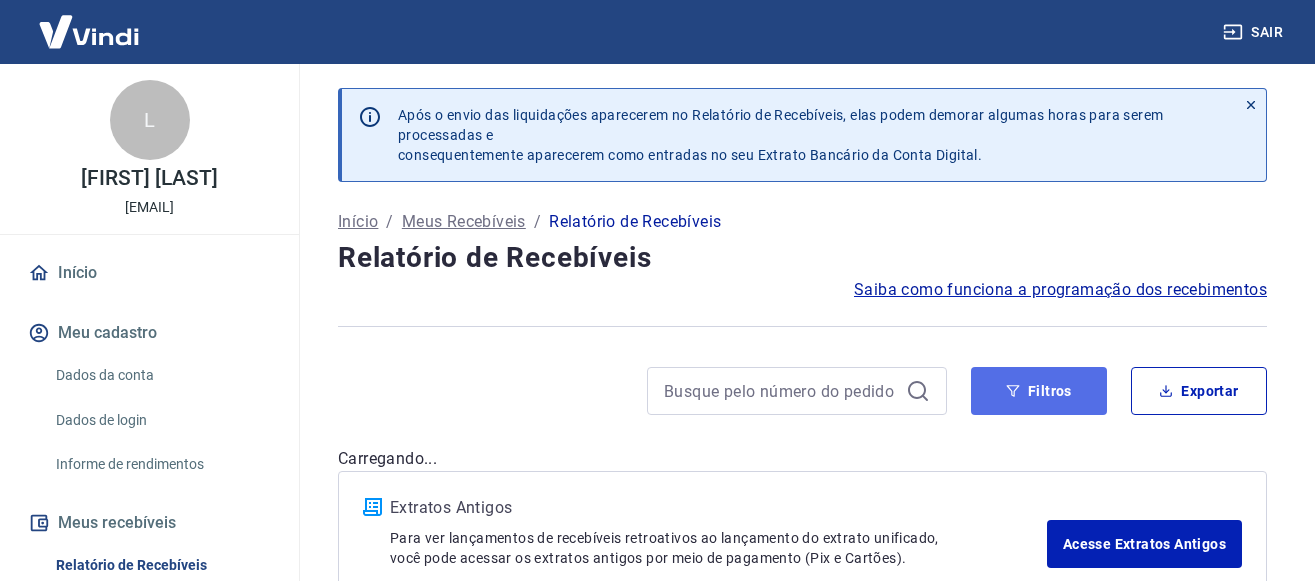 click on "Filtros" at bounding box center (1039, 391) 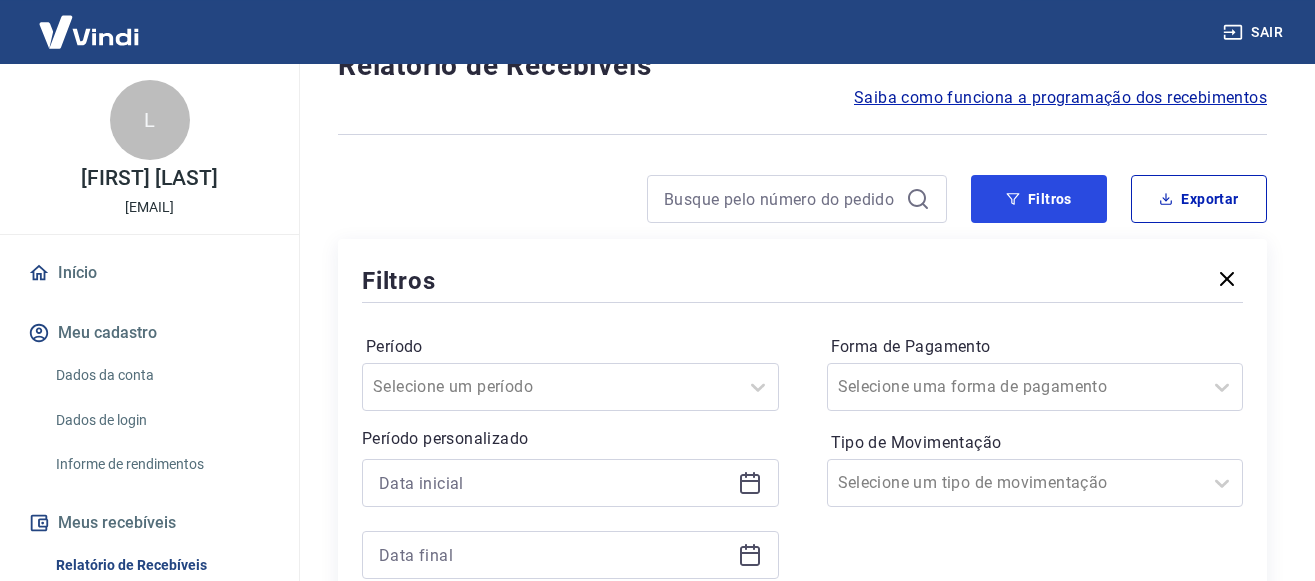 scroll, scrollTop: 306, scrollLeft: 0, axis: vertical 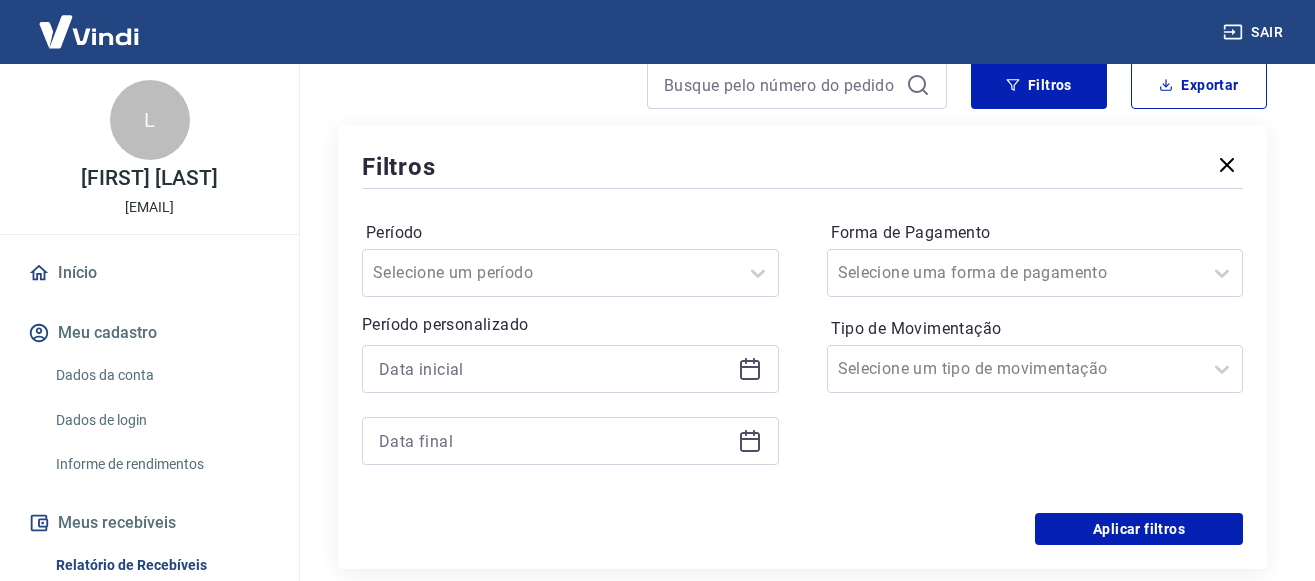 click 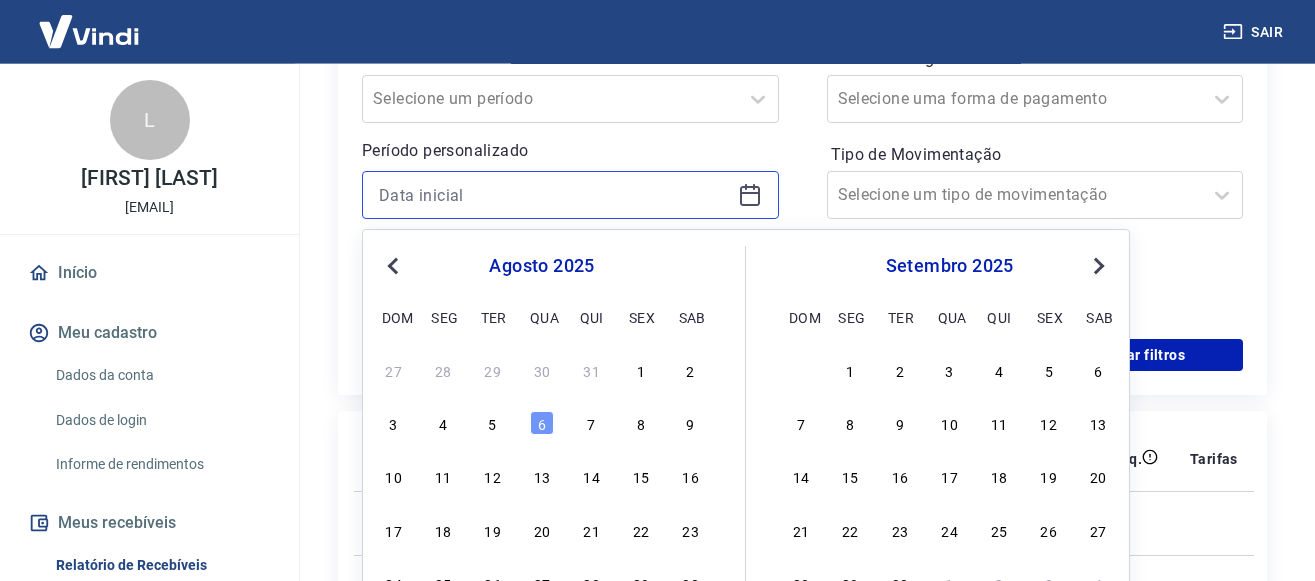 scroll, scrollTop: 510, scrollLeft: 0, axis: vertical 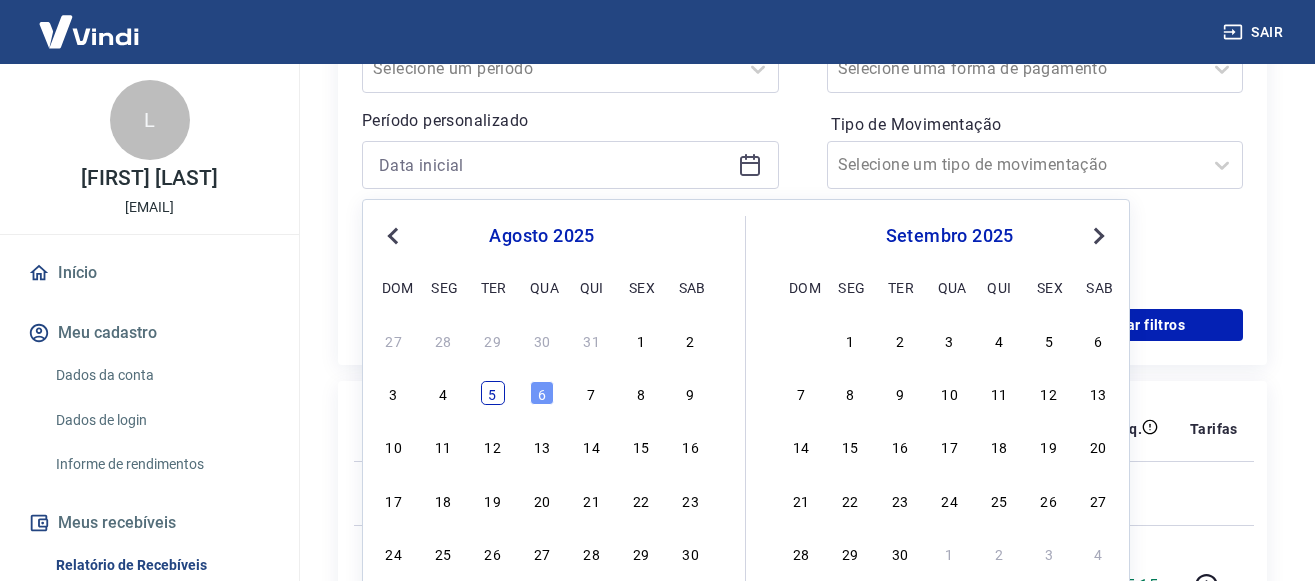 click on "5" at bounding box center (493, 393) 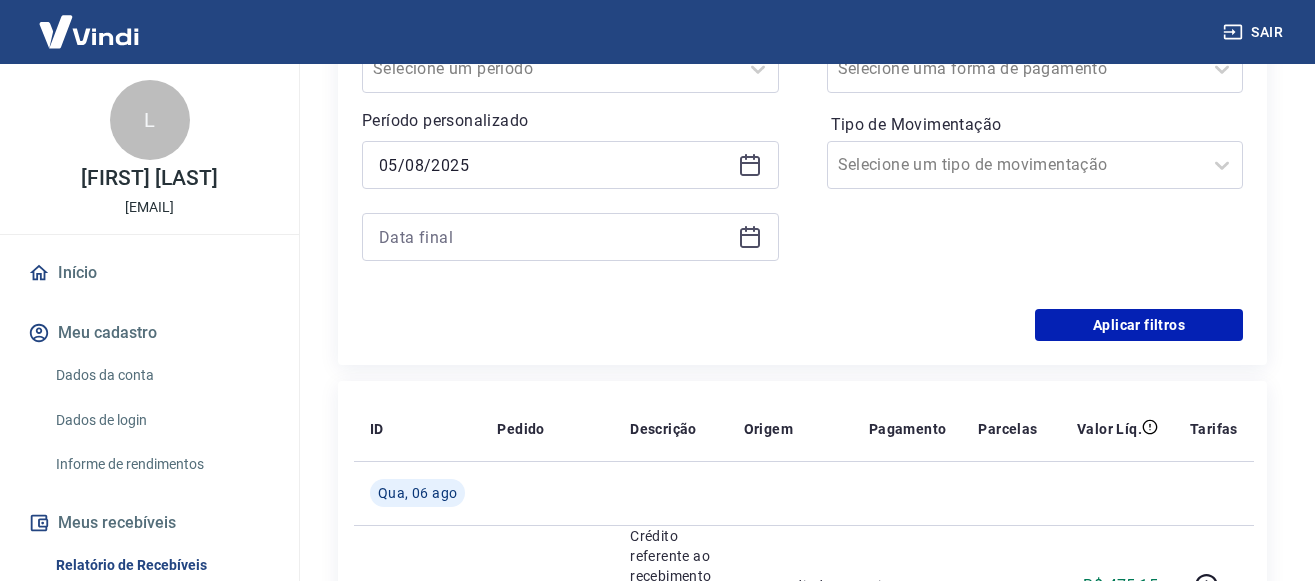 type on "05/08/2025" 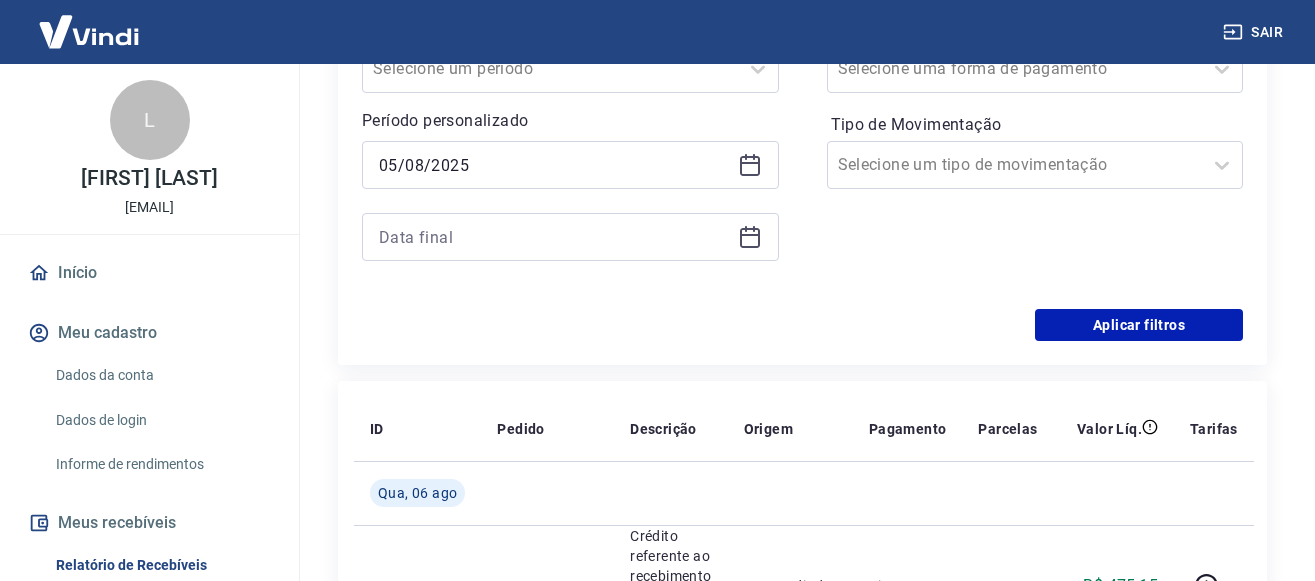 click 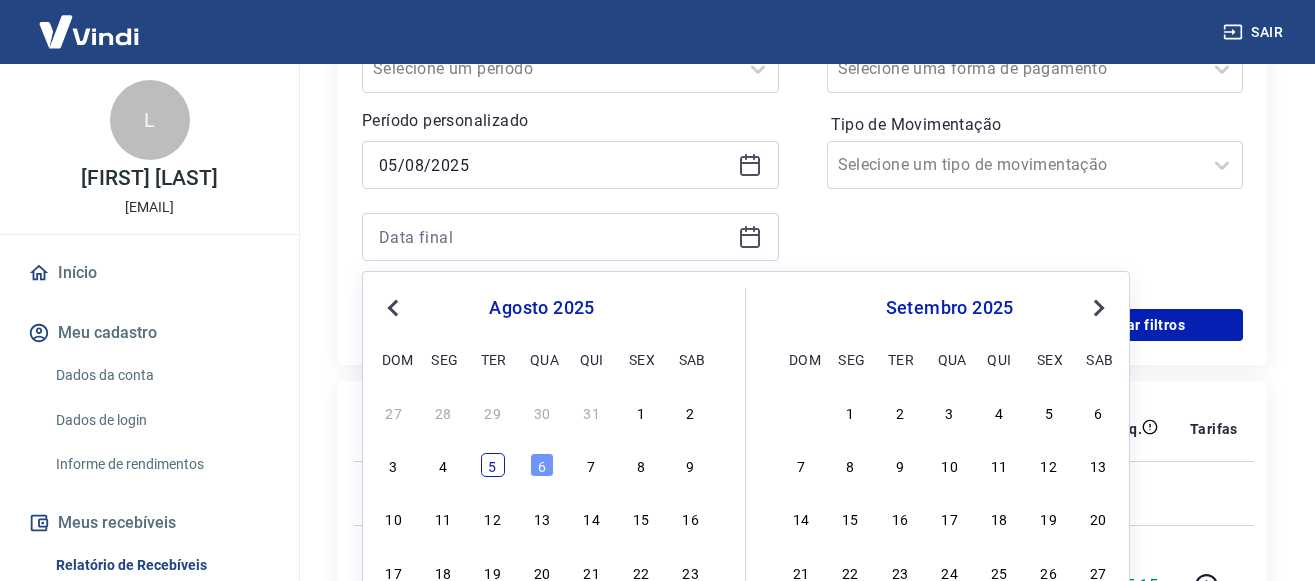 click on "5" at bounding box center [493, 465] 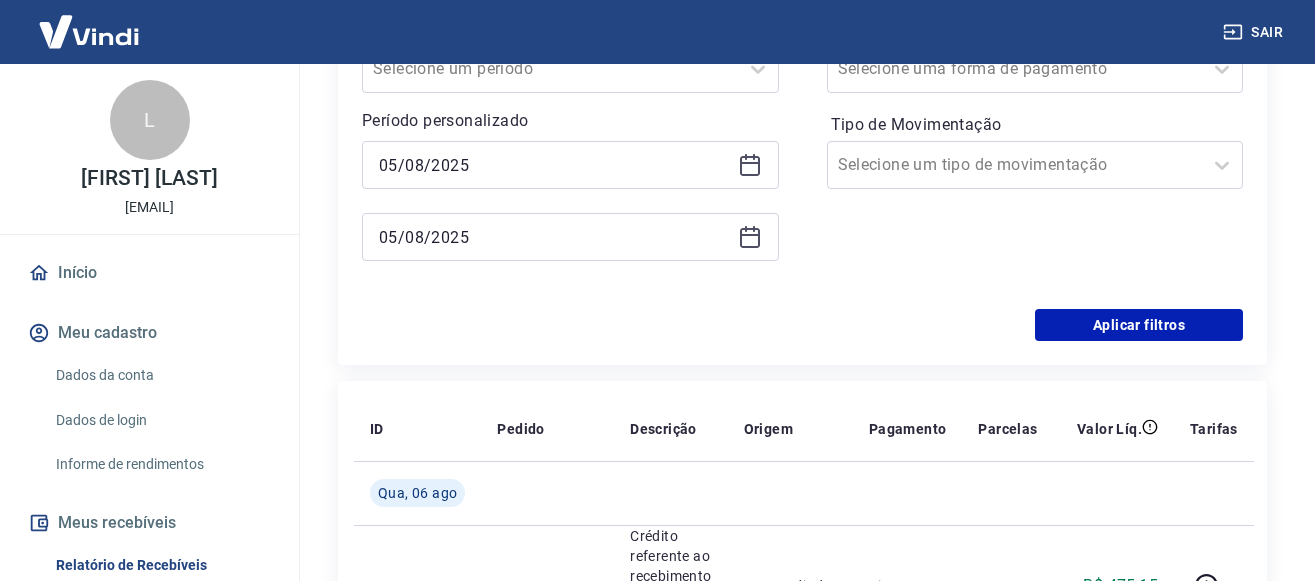 type on "05/08/2025" 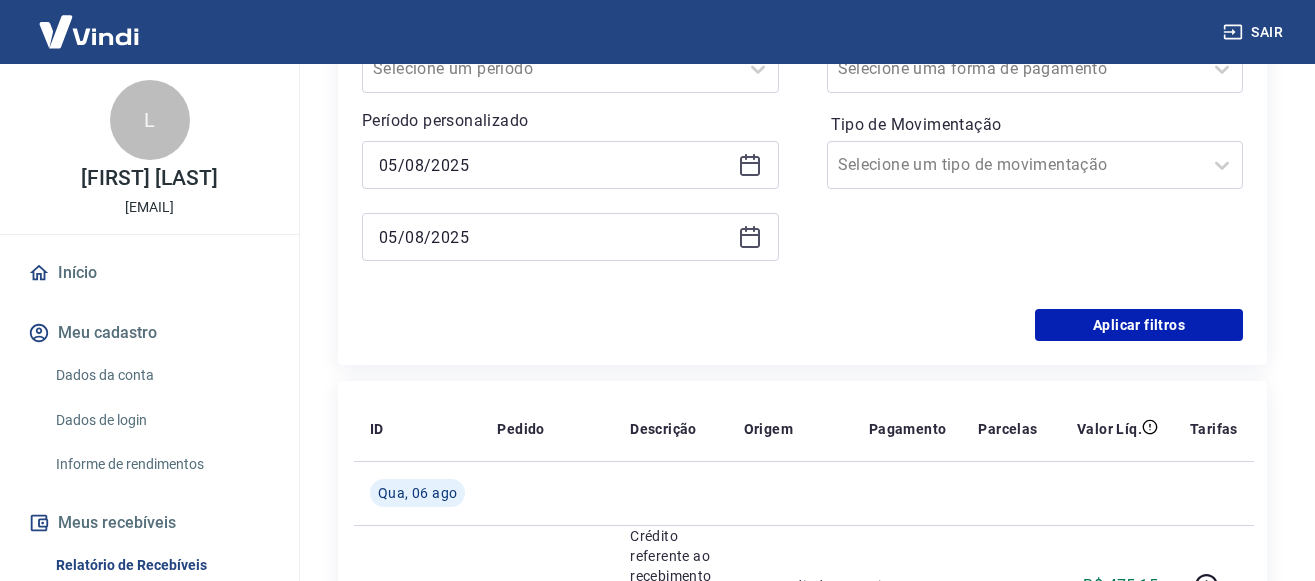 scroll, scrollTop: 408, scrollLeft: 0, axis: vertical 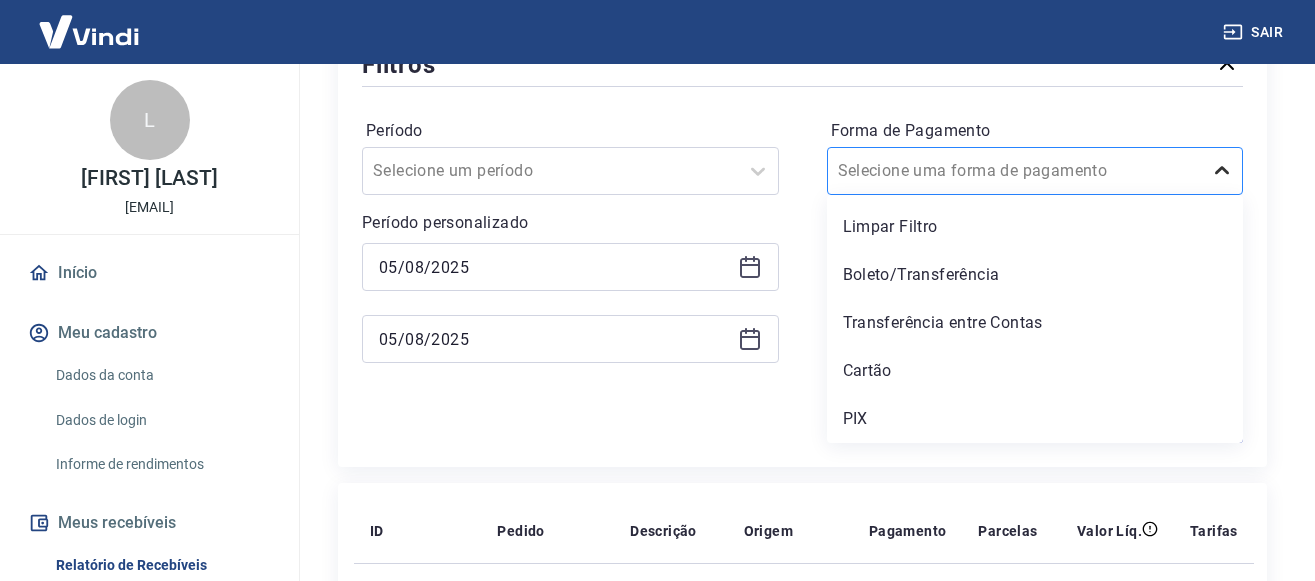click 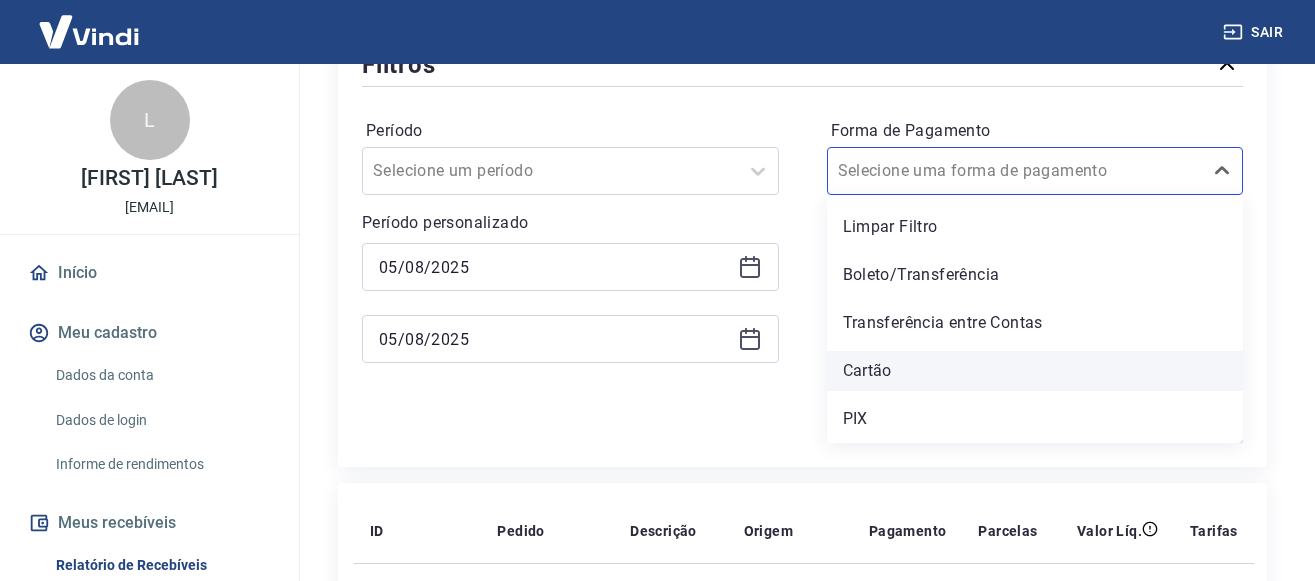 click on "Cartão" at bounding box center (1035, 371) 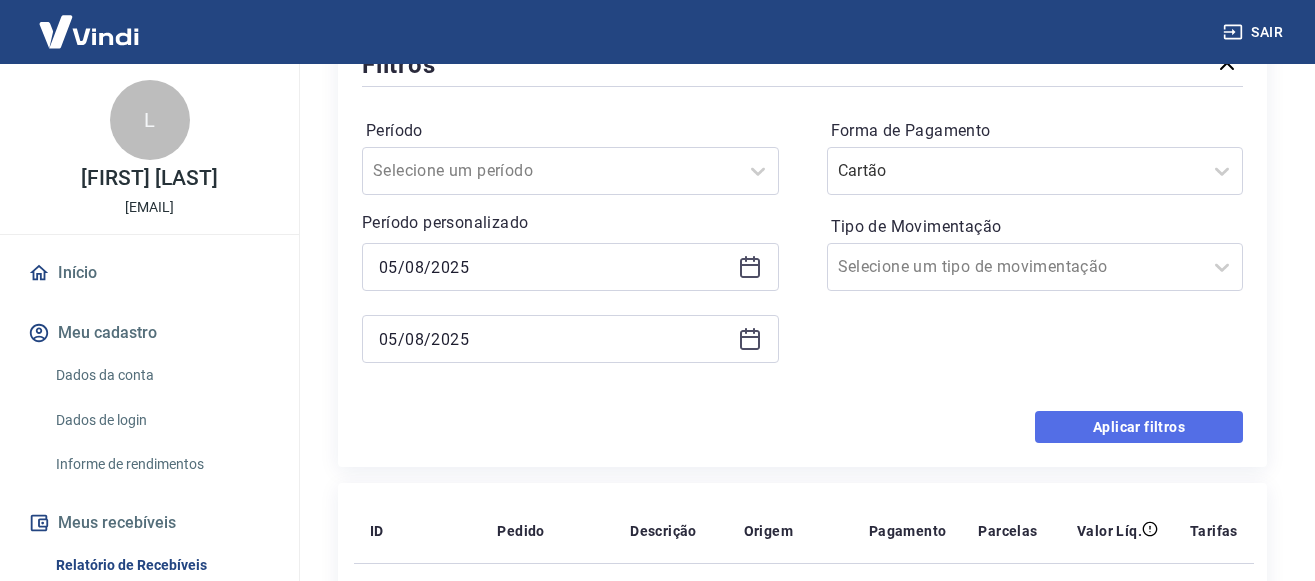 click on "Aplicar filtros" at bounding box center (1139, 427) 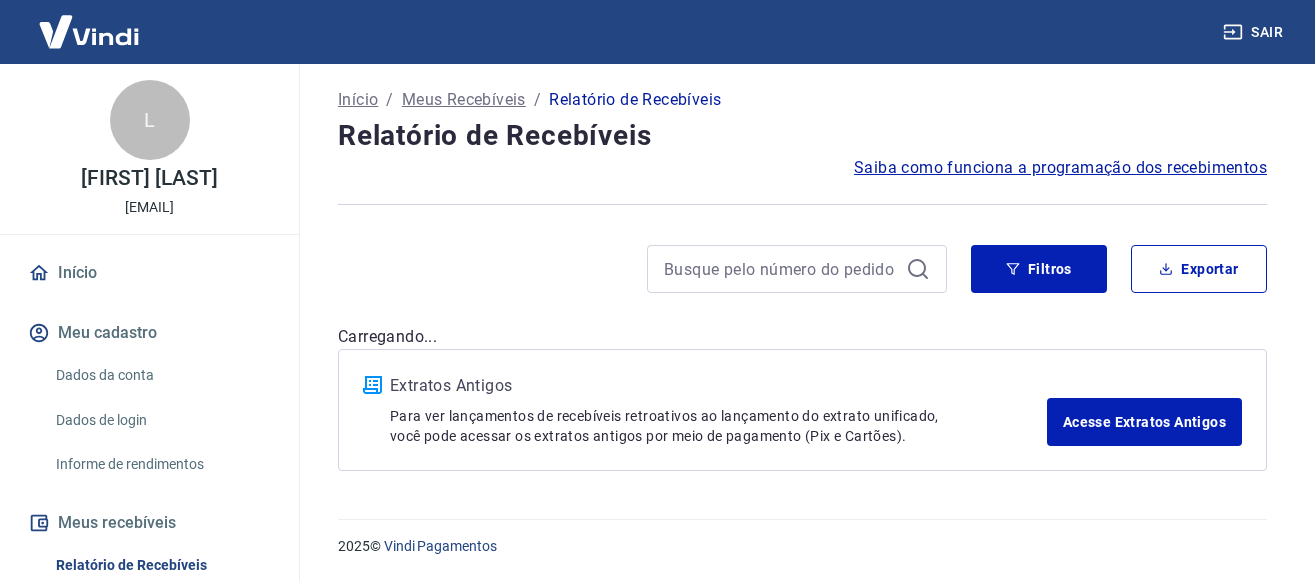 scroll, scrollTop: 122, scrollLeft: 0, axis: vertical 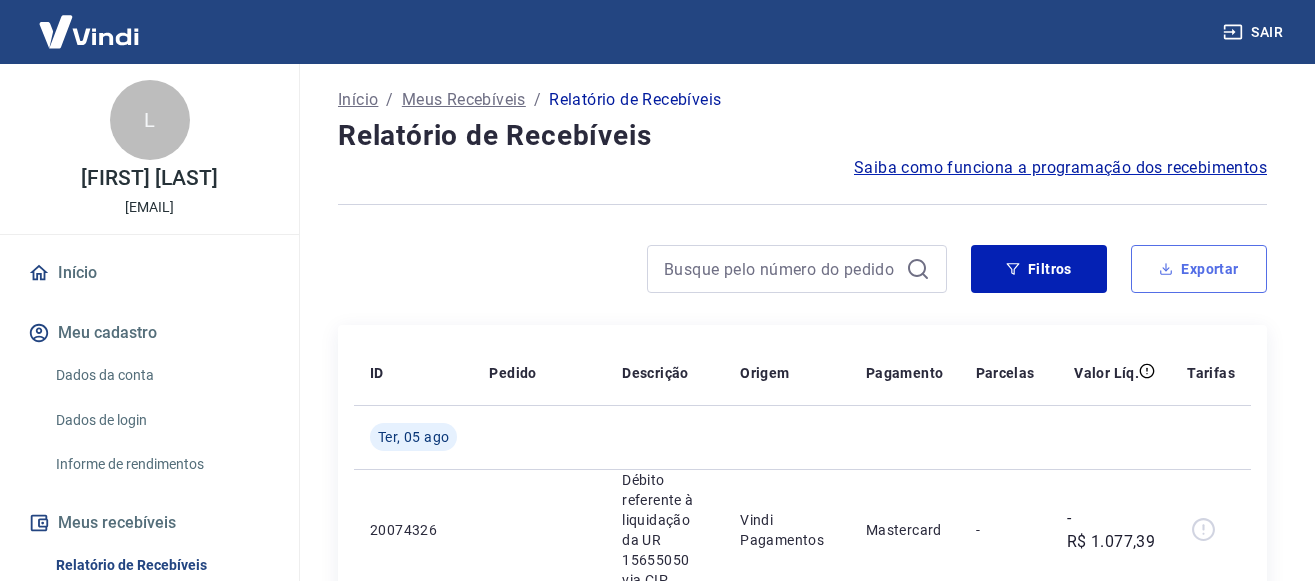 click on "Exportar" at bounding box center (1199, 269) 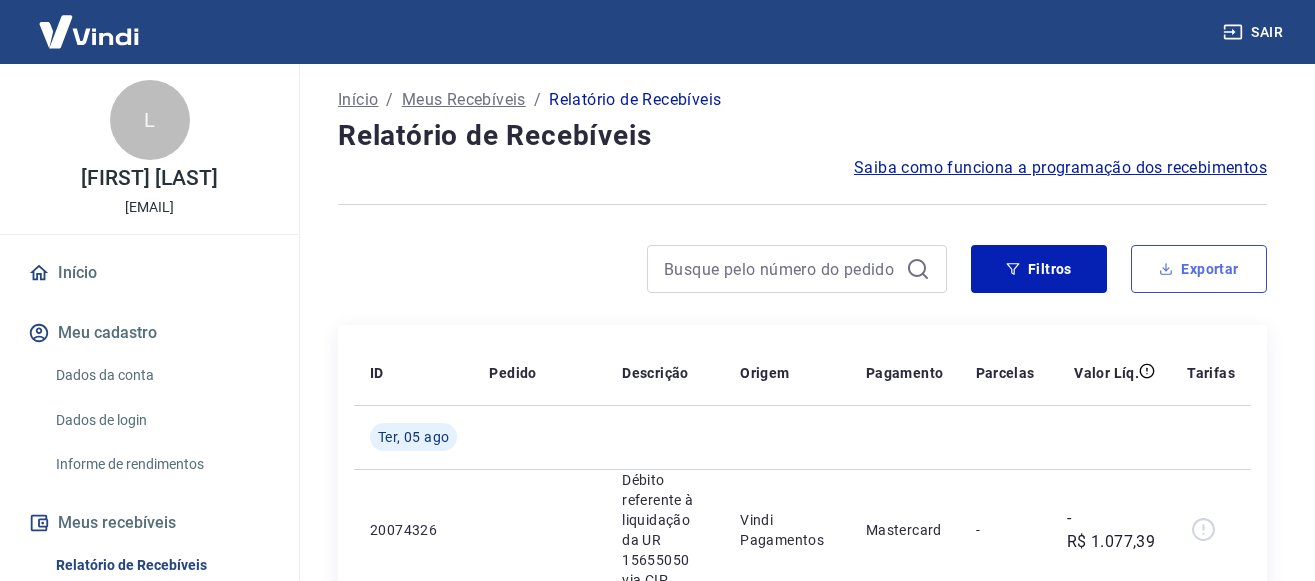 type on "05/08/2025" 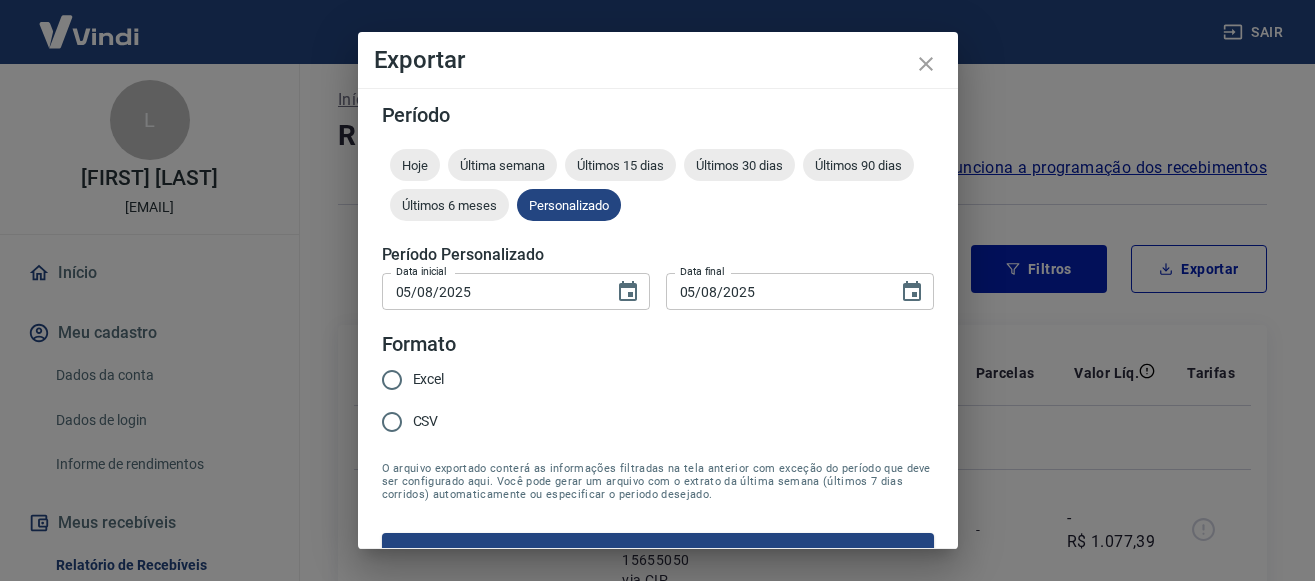 click on "CSV" at bounding box center (392, 422) 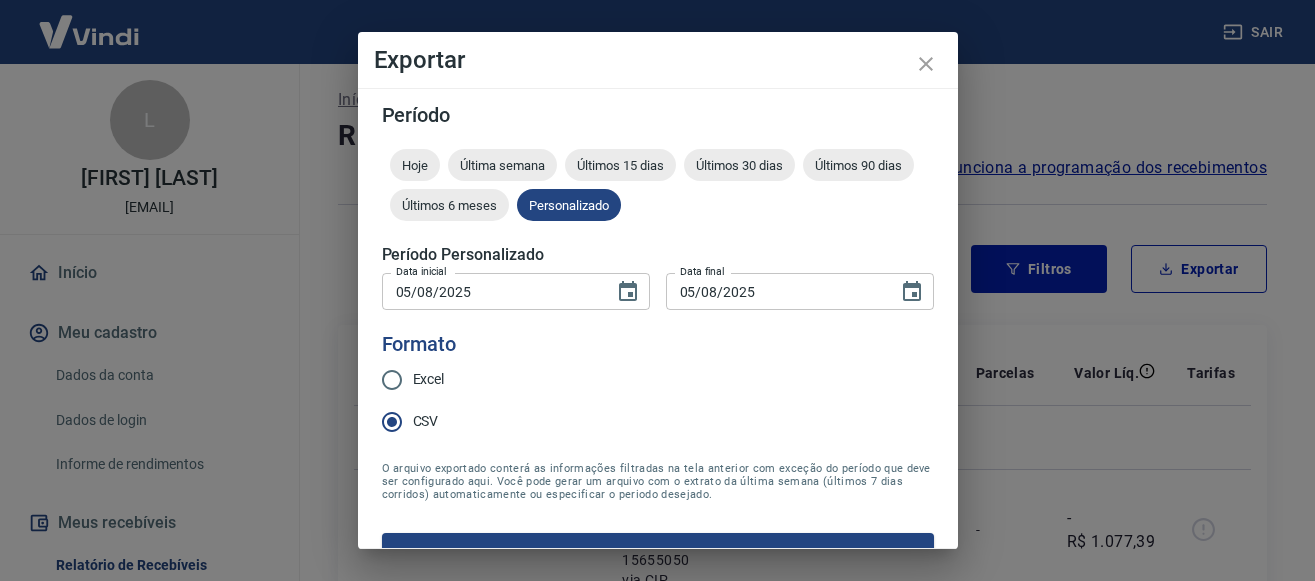 scroll, scrollTop: 43, scrollLeft: 0, axis: vertical 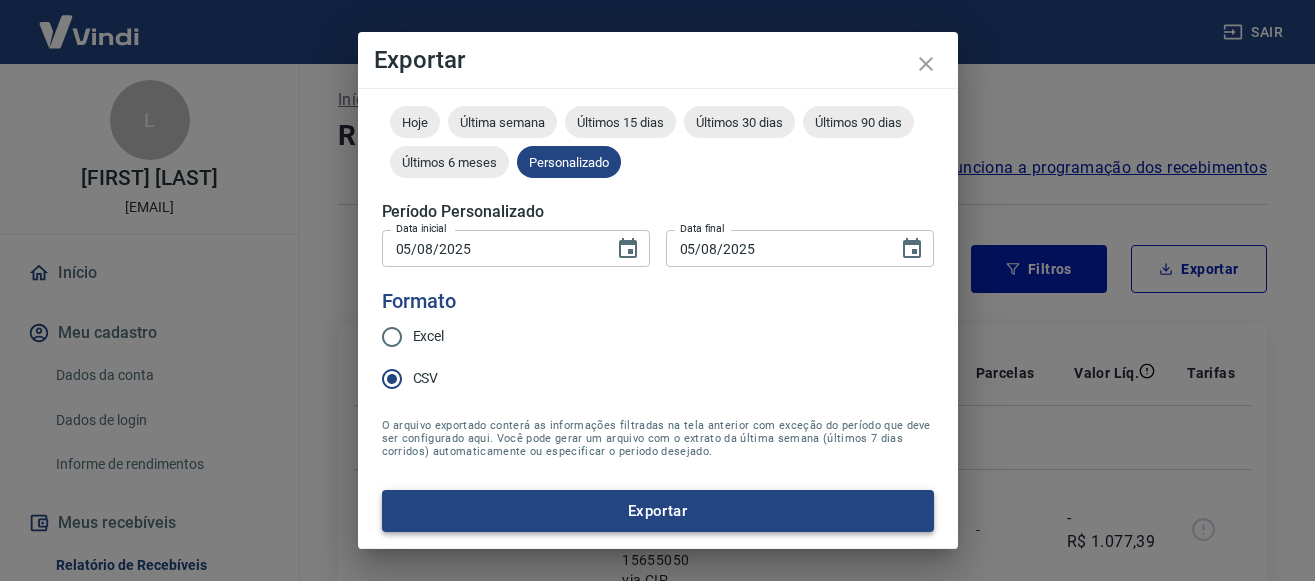 click on "Exportar" at bounding box center [658, 511] 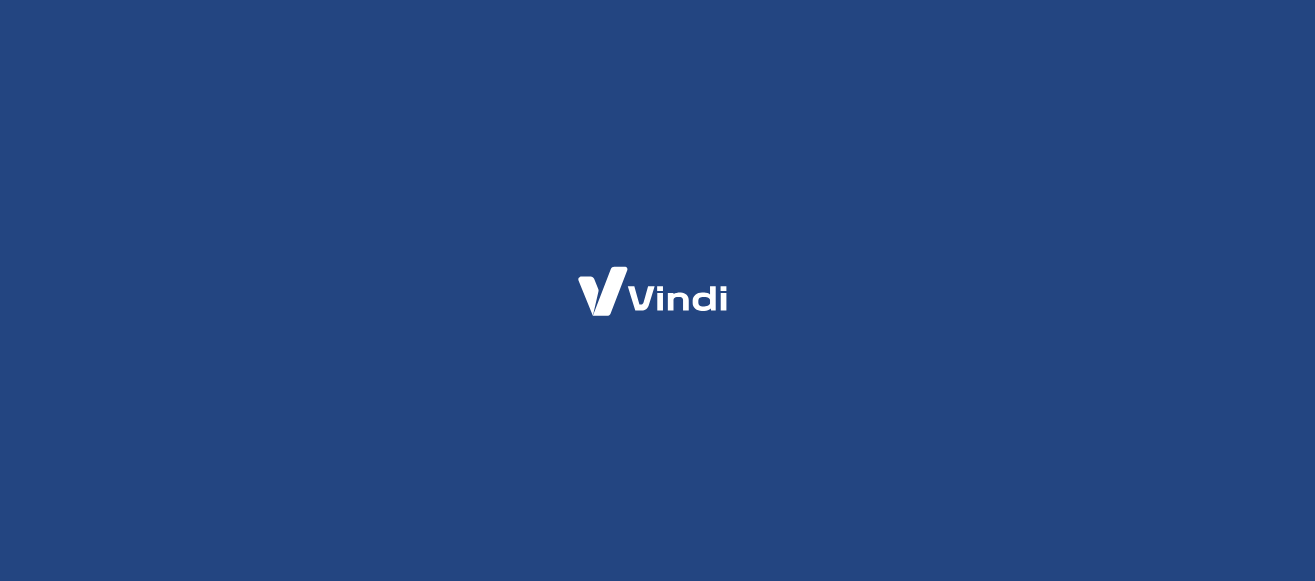 scroll, scrollTop: 0, scrollLeft: 0, axis: both 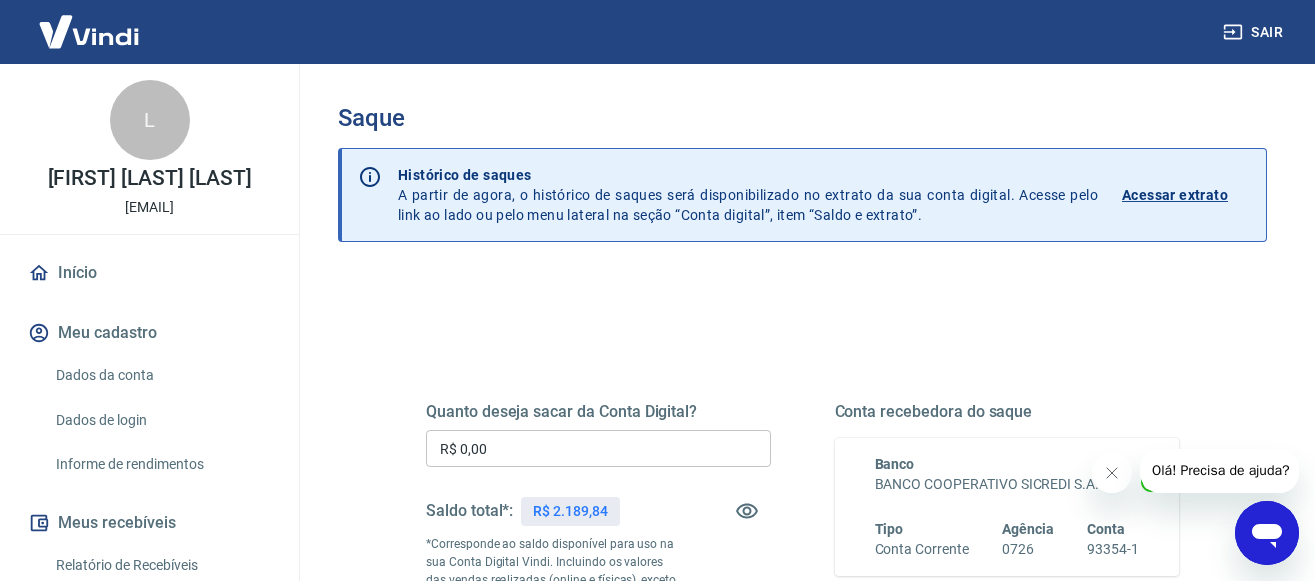 click on "Acessar extrato" at bounding box center [1175, 195] 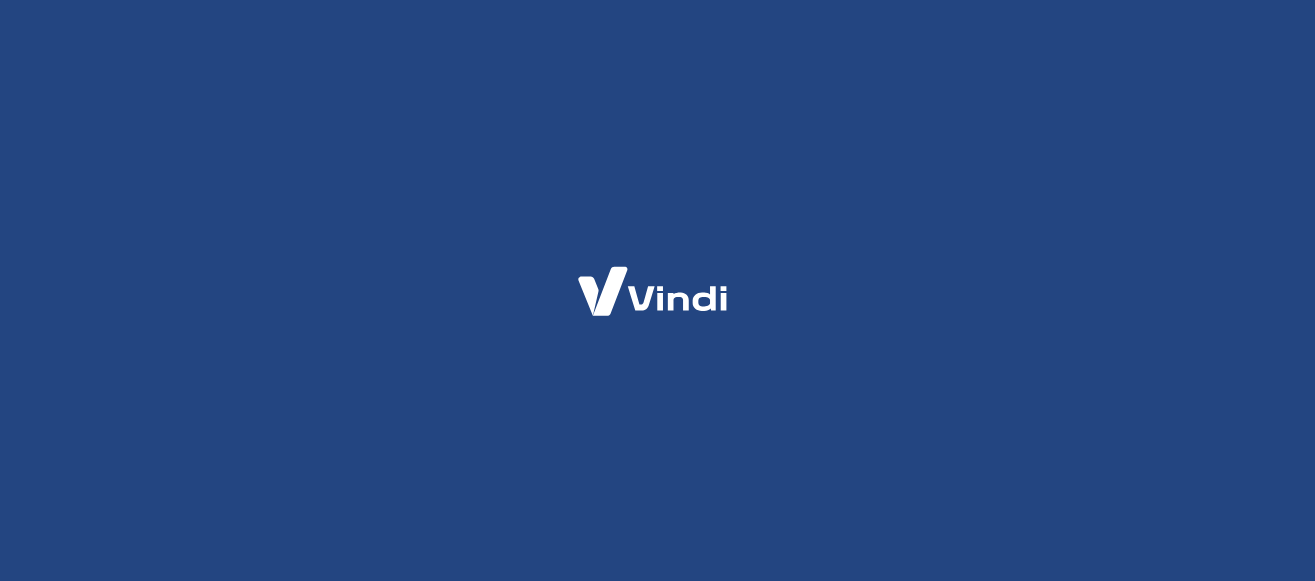 scroll, scrollTop: 0, scrollLeft: 0, axis: both 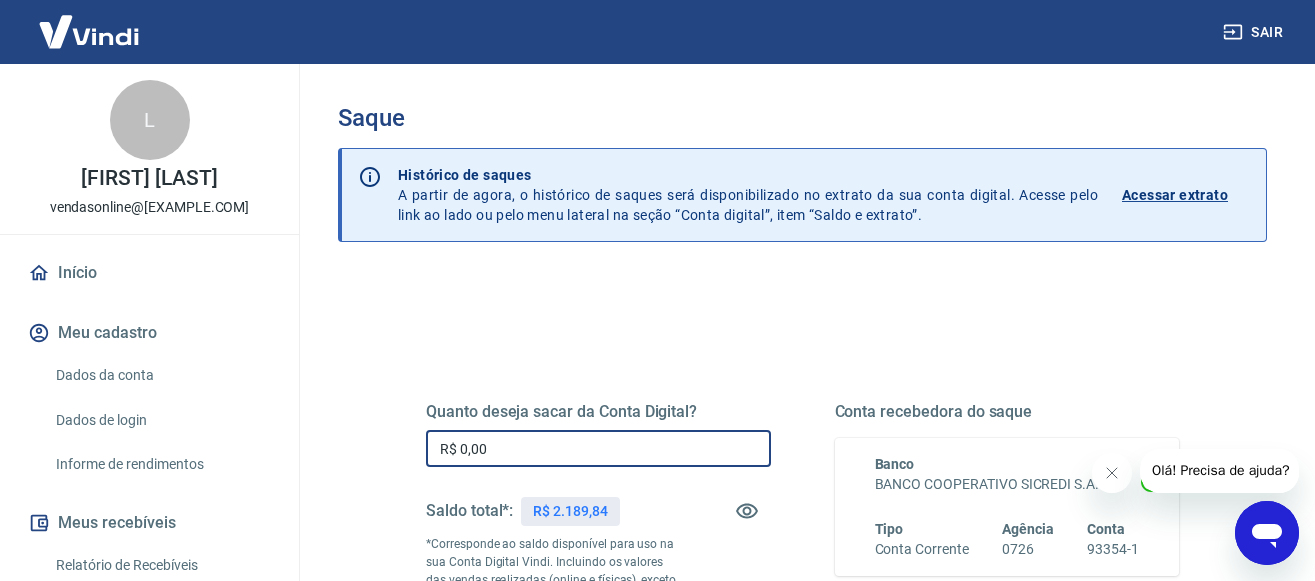 click on "R$ 0,00" at bounding box center (598, 448) 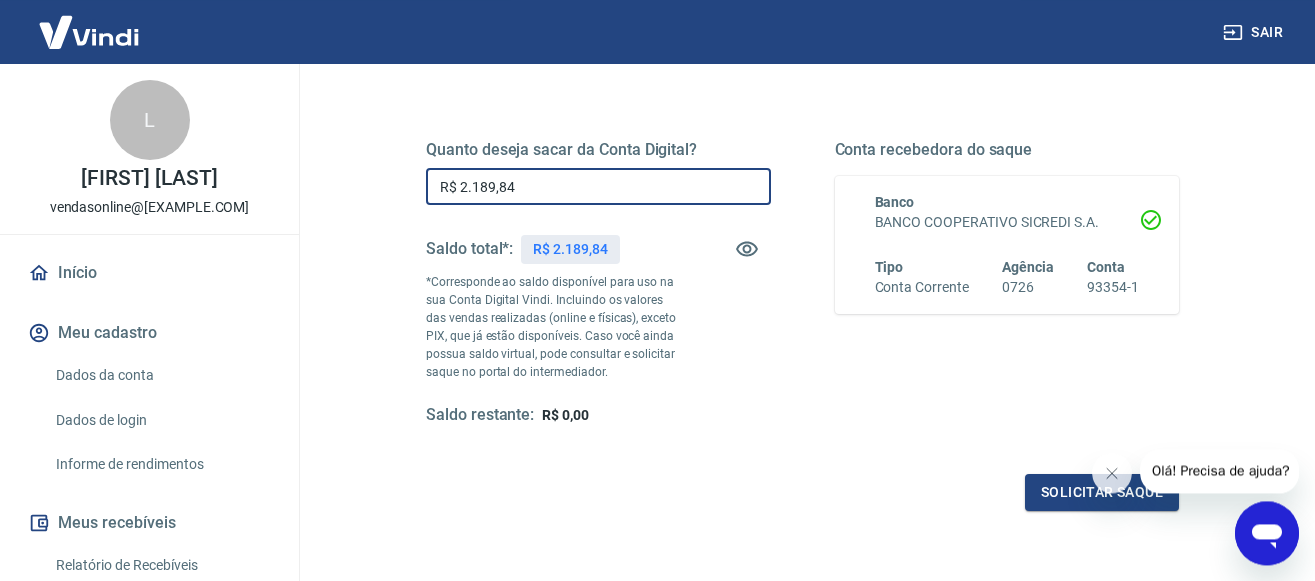 scroll, scrollTop: 306, scrollLeft: 0, axis: vertical 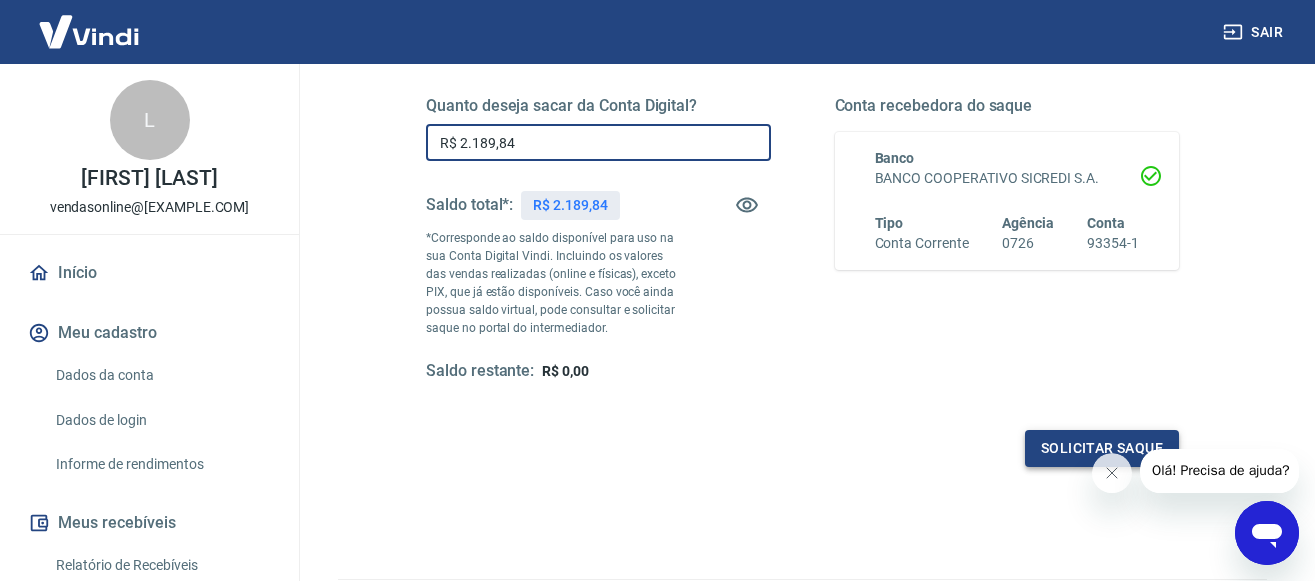 type on "R$ 2.189,84" 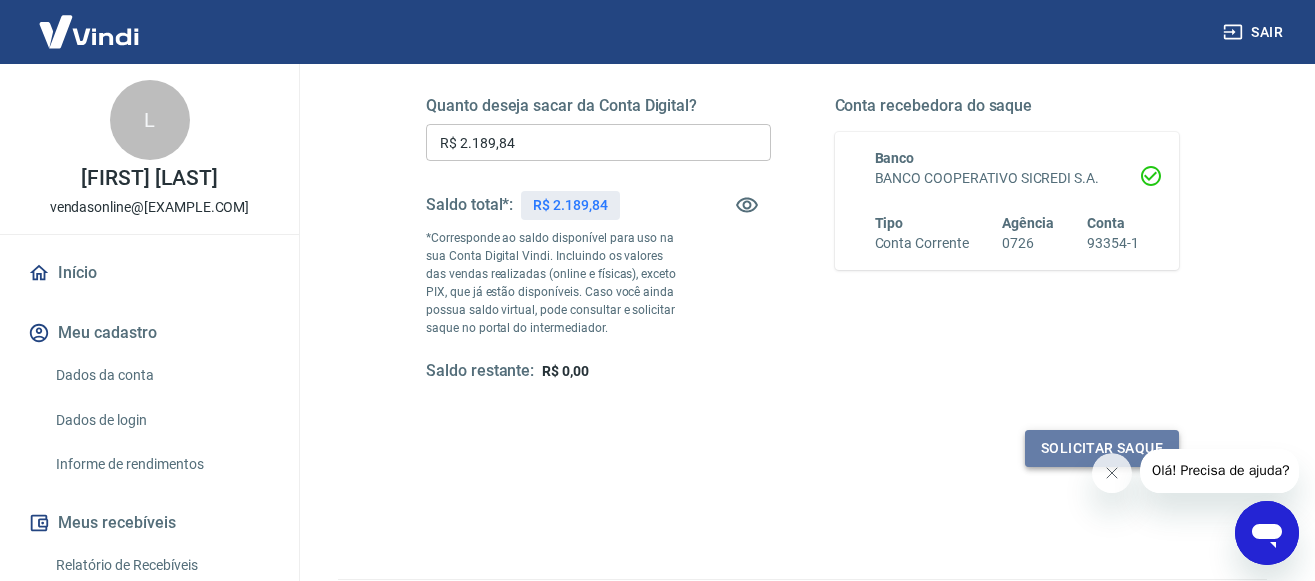 click on "Solicitar saque" at bounding box center (1102, 448) 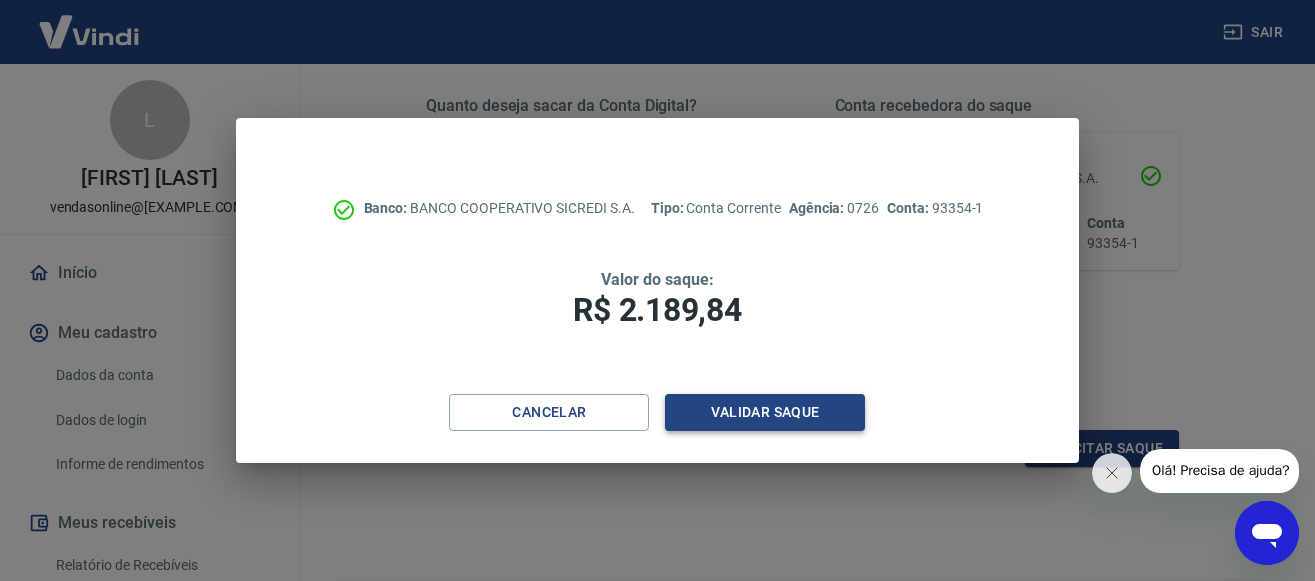 click on "Validar saque" at bounding box center [765, 412] 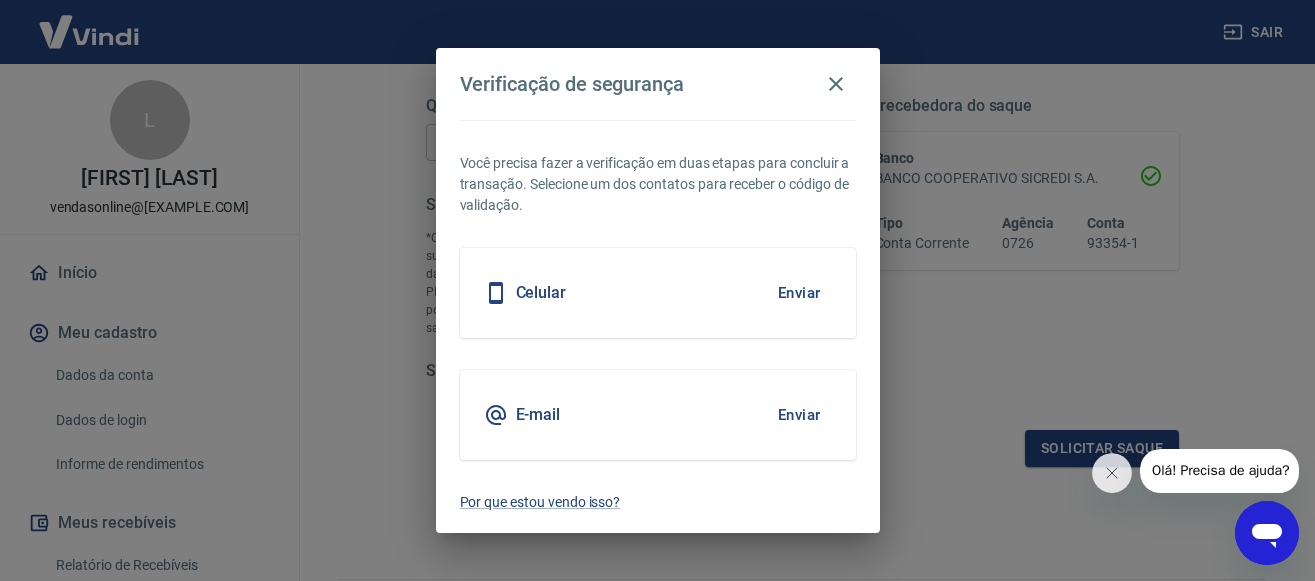 click on "Enviar" at bounding box center [799, 293] 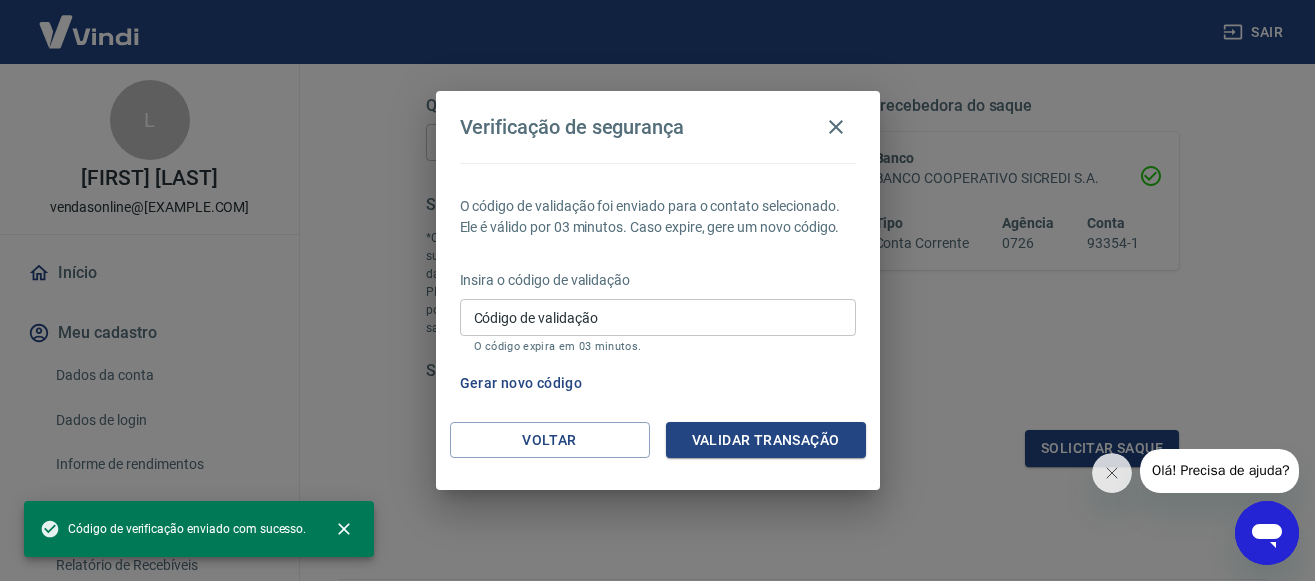 click on "Código de validação" at bounding box center (658, 317) 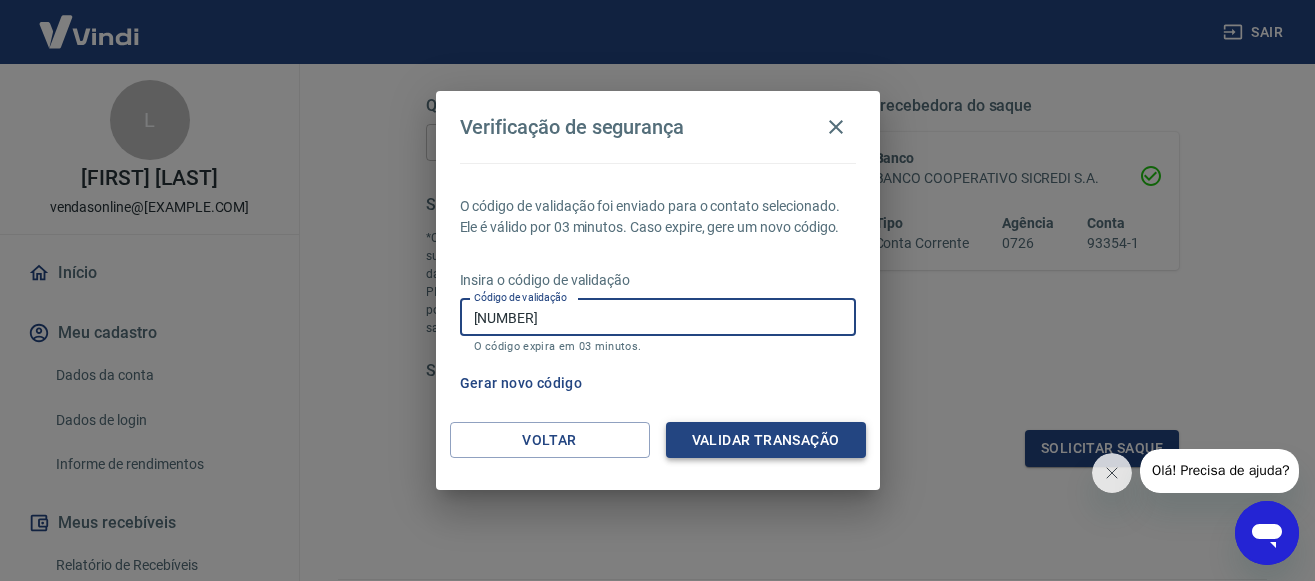type on "858007" 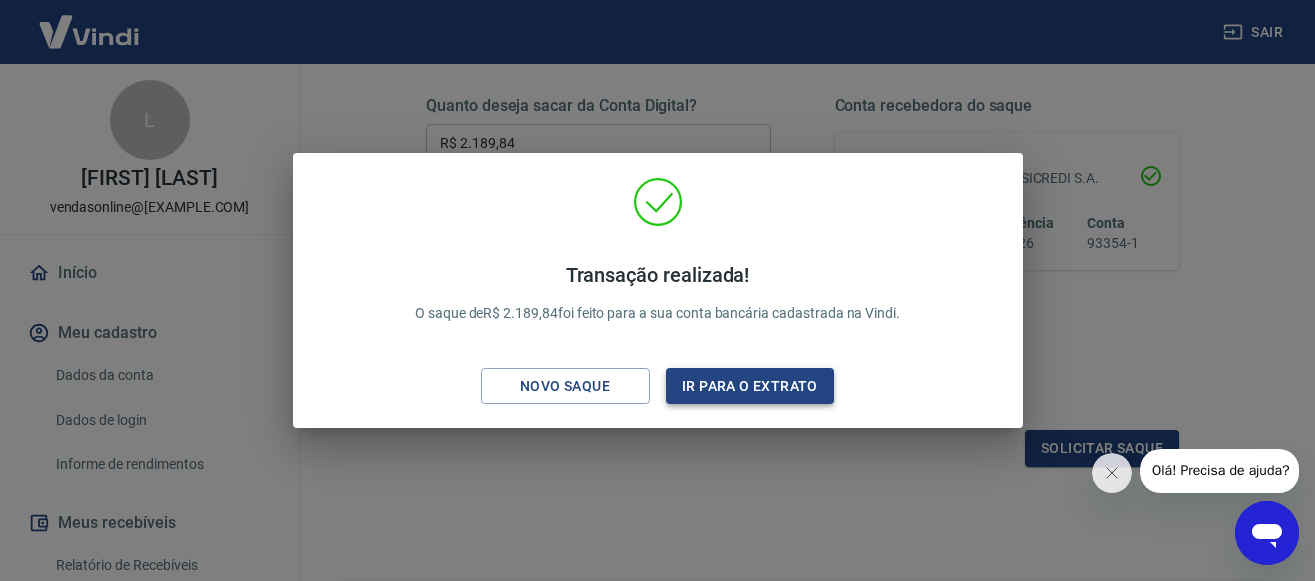 click on "Ir para o extrato" at bounding box center (750, 386) 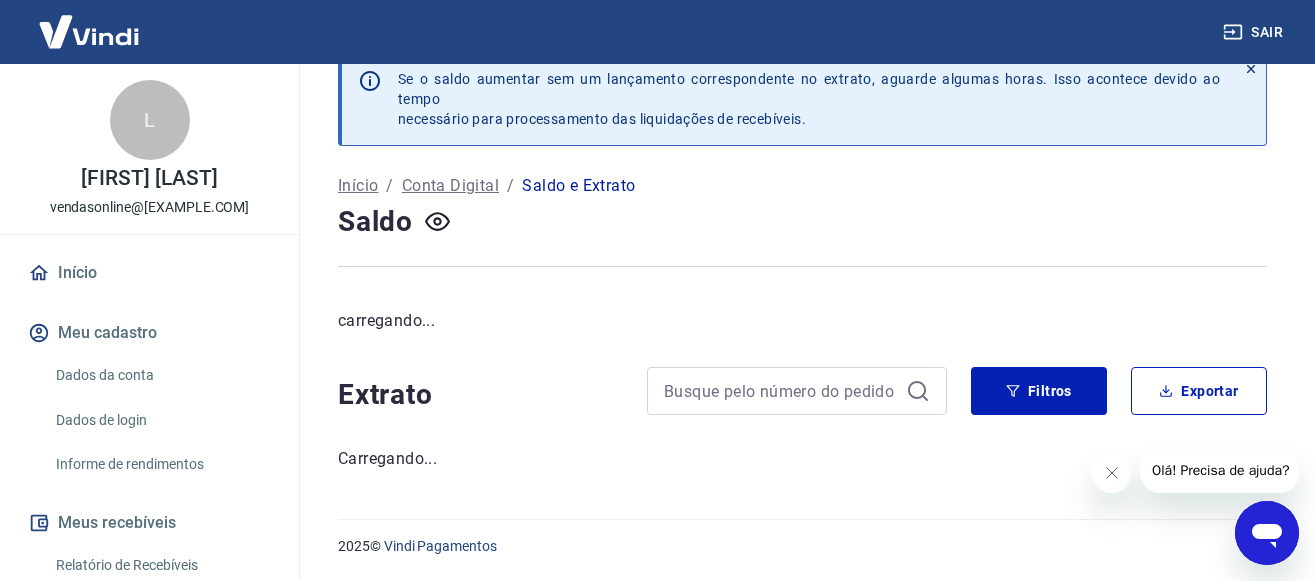 scroll, scrollTop: 0, scrollLeft: 0, axis: both 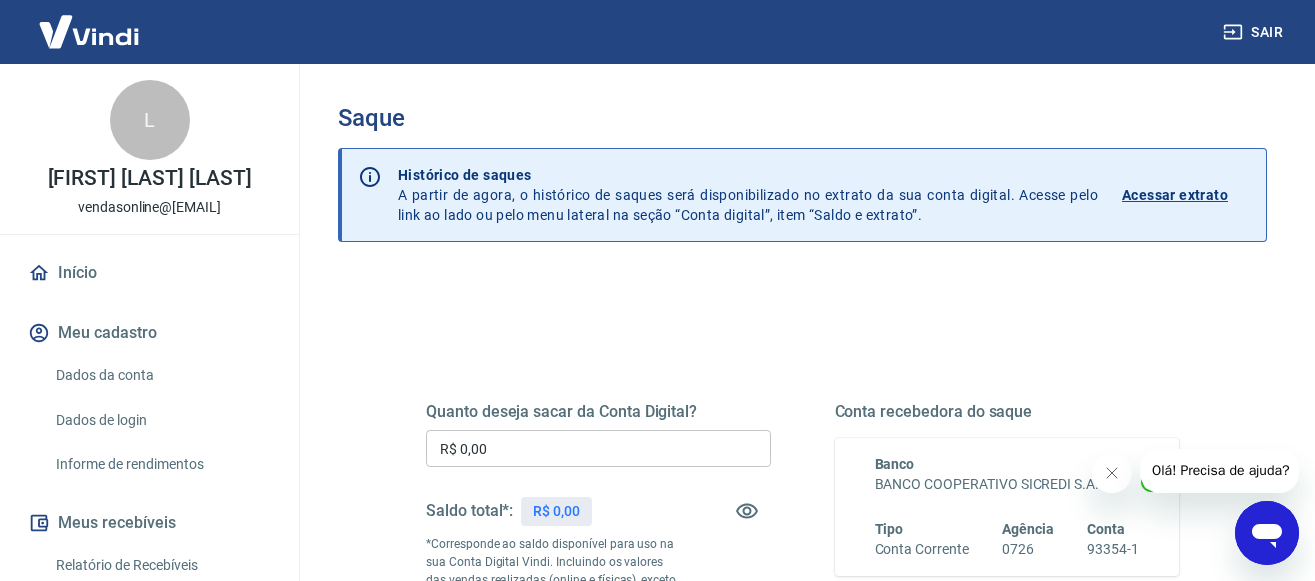 click on "Acessar extrato" at bounding box center [1175, 195] 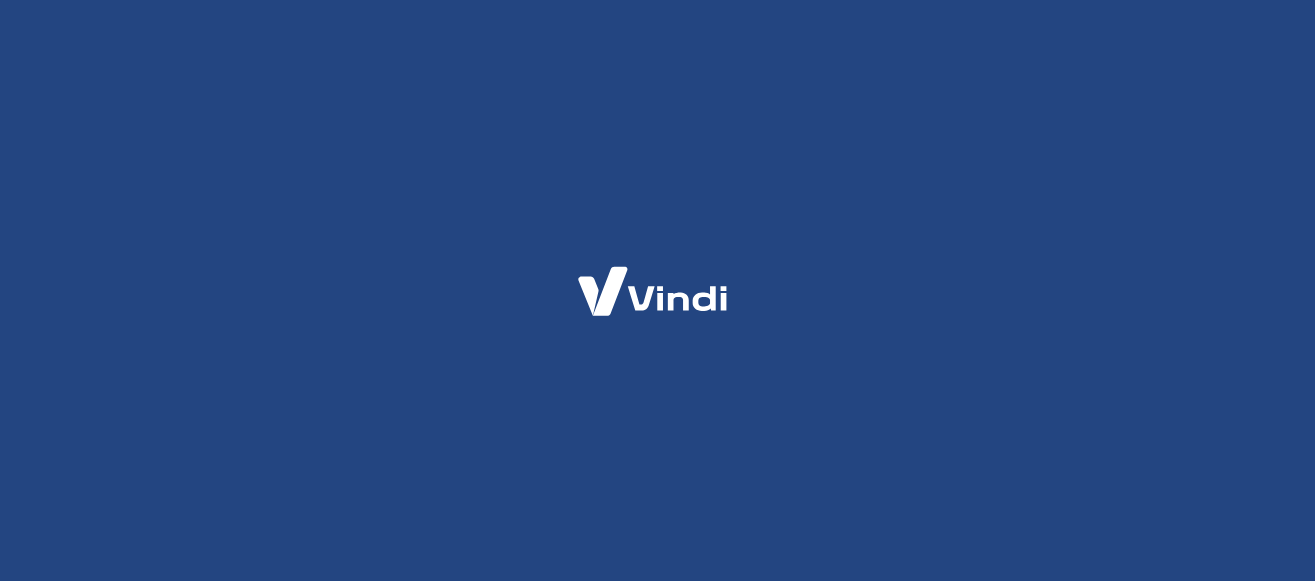 scroll, scrollTop: 0, scrollLeft: 0, axis: both 